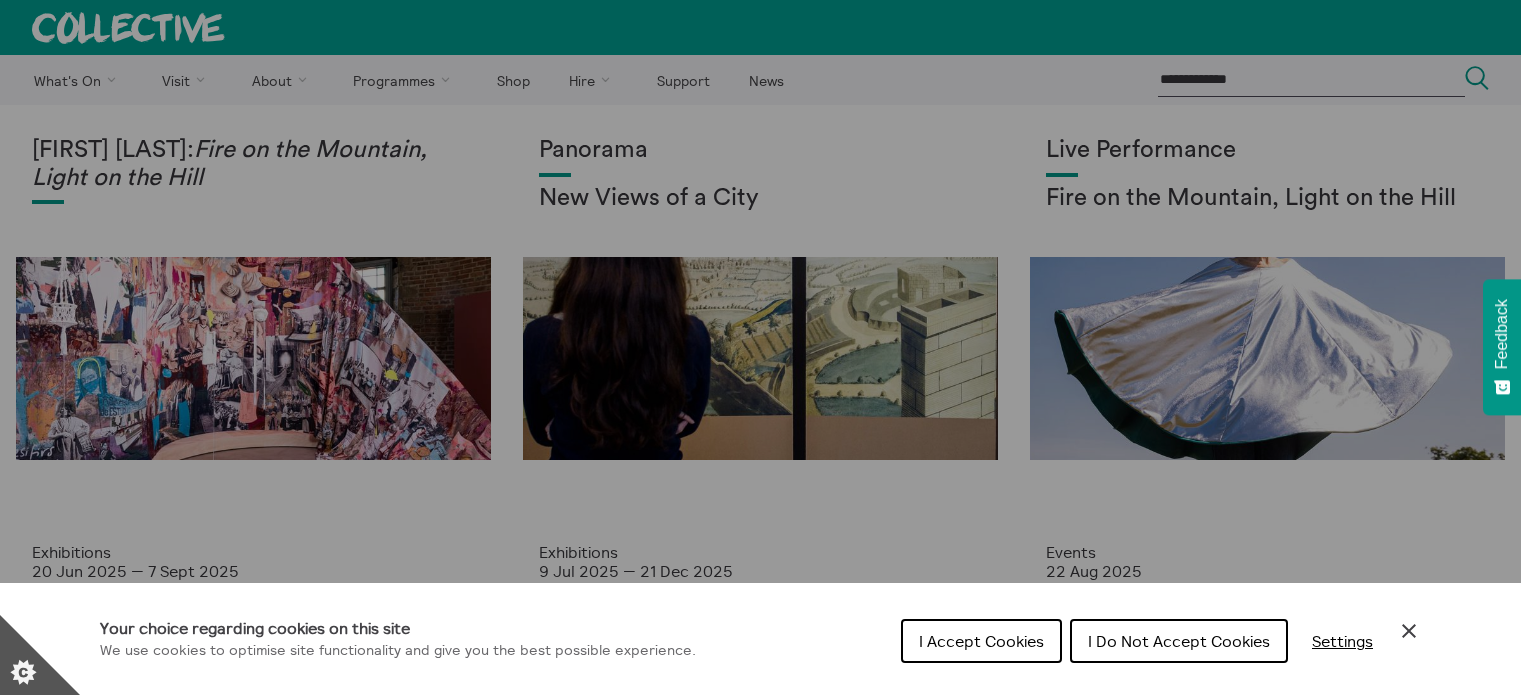 scroll, scrollTop: 0, scrollLeft: 0, axis: both 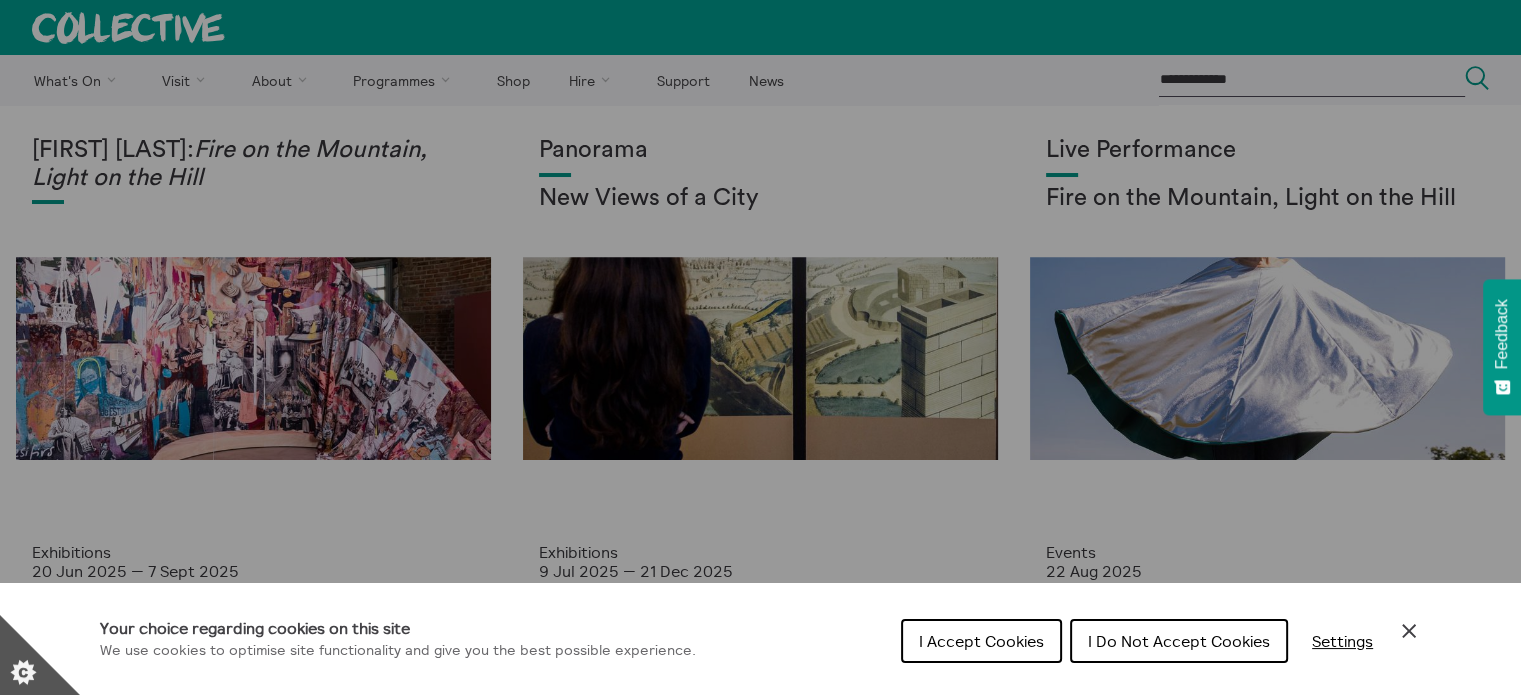 click 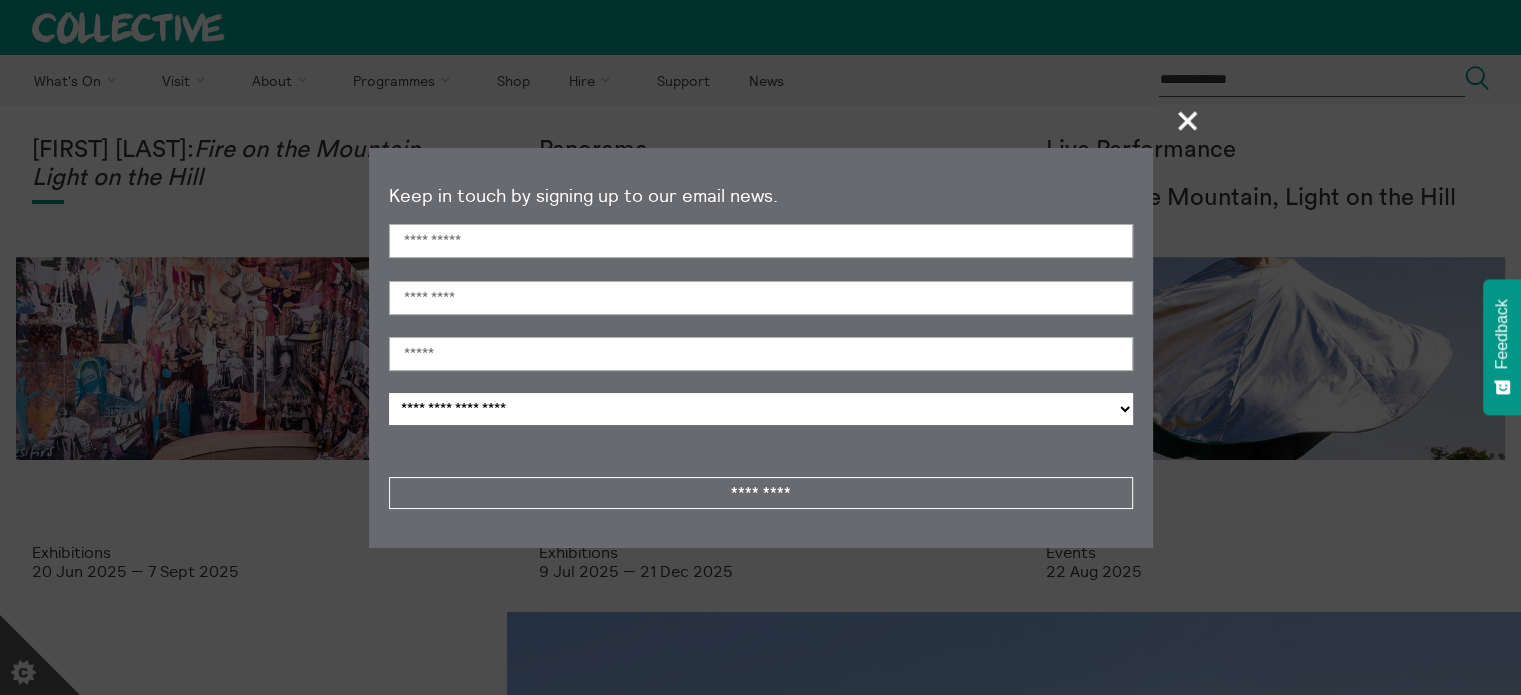 click on "+" at bounding box center (1188, 120) 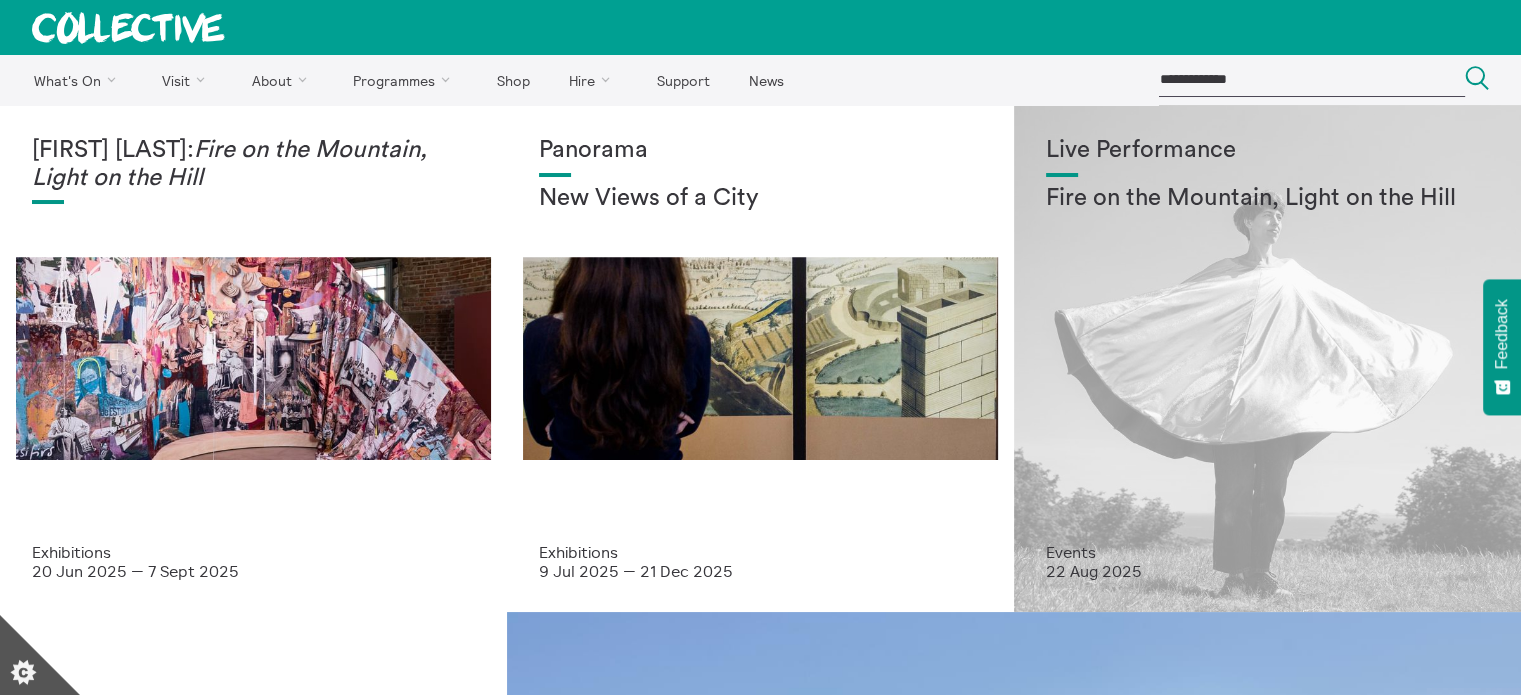 click on "Fire on the Mountain, Light on the Hill" at bounding box center (1267, 199) 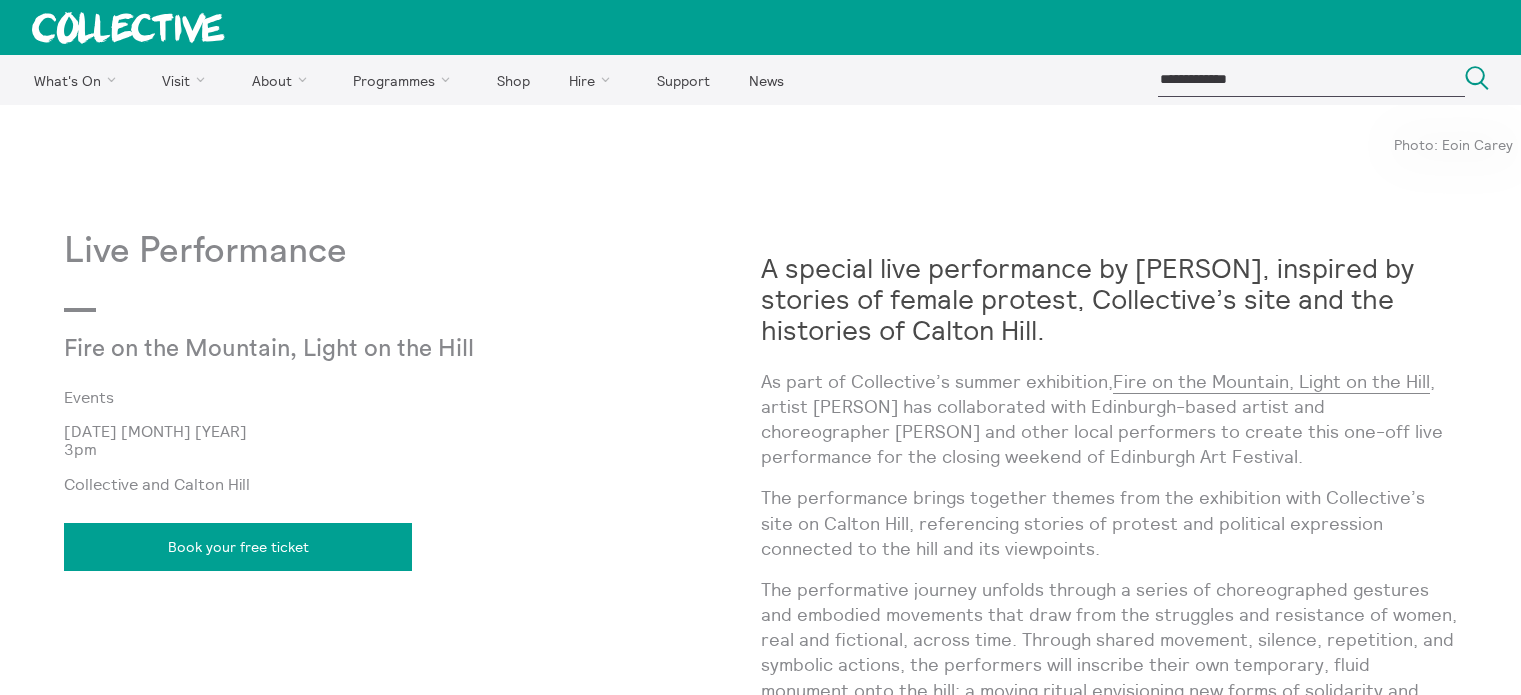 scroll, scrollTop: 0, scrollLeft: 0, axis: both 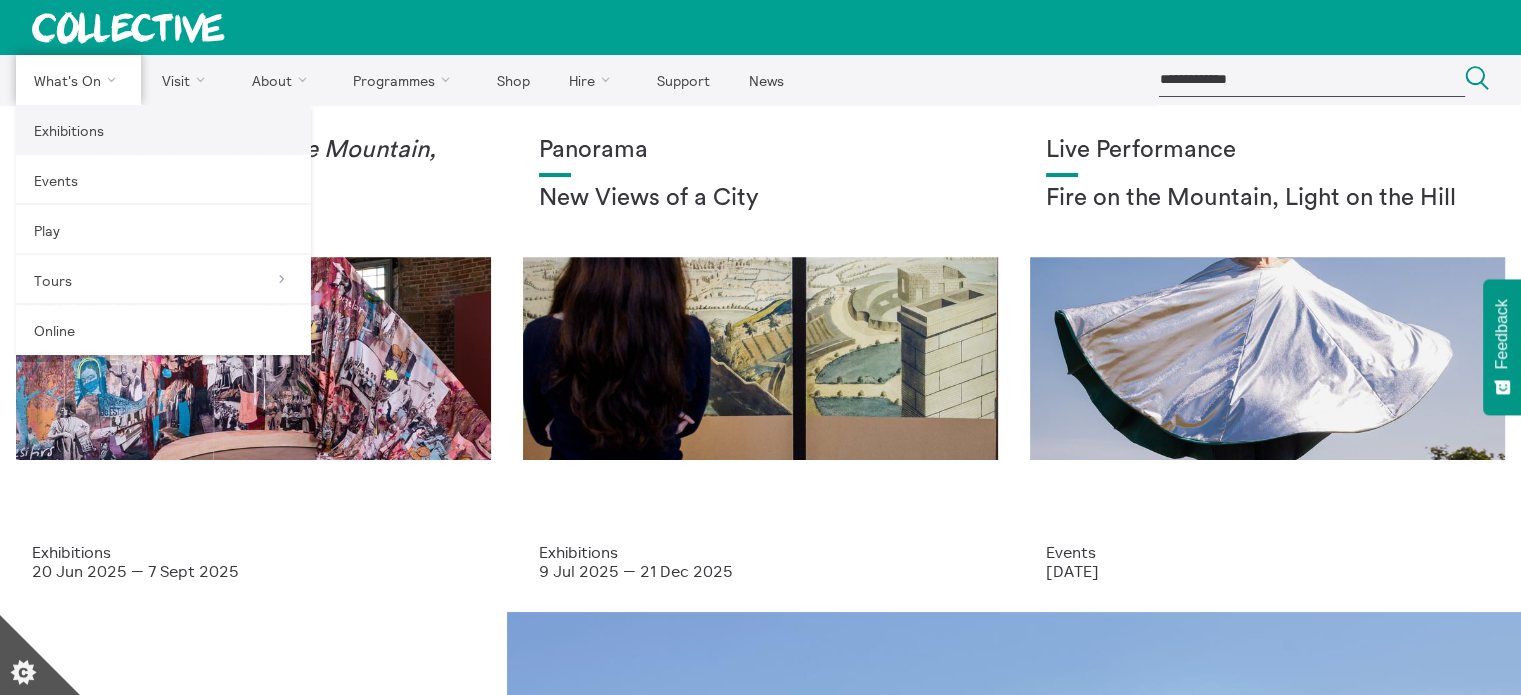 click on "Exhibitions" at bounding box center (163, 130) 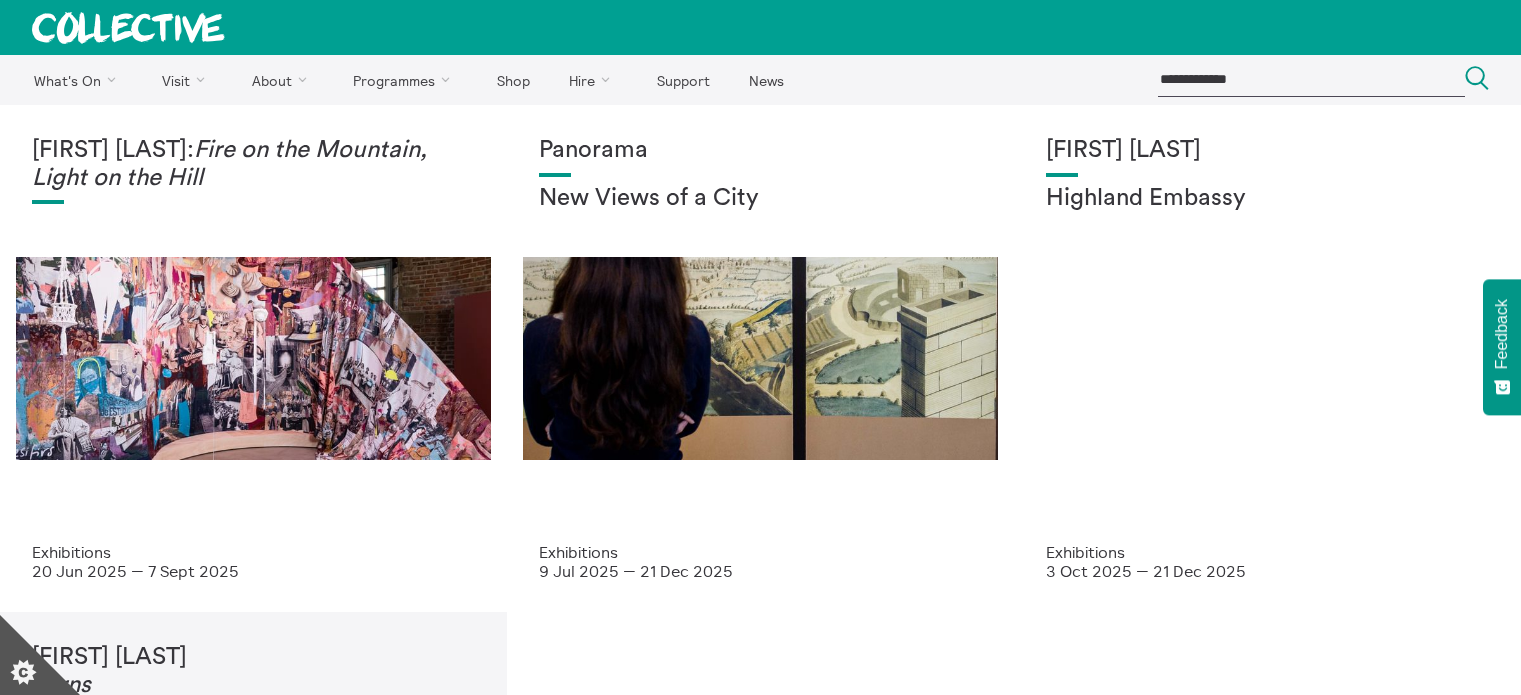 scroll, scrollTop: 0, scrollLeft: 0, axis: both 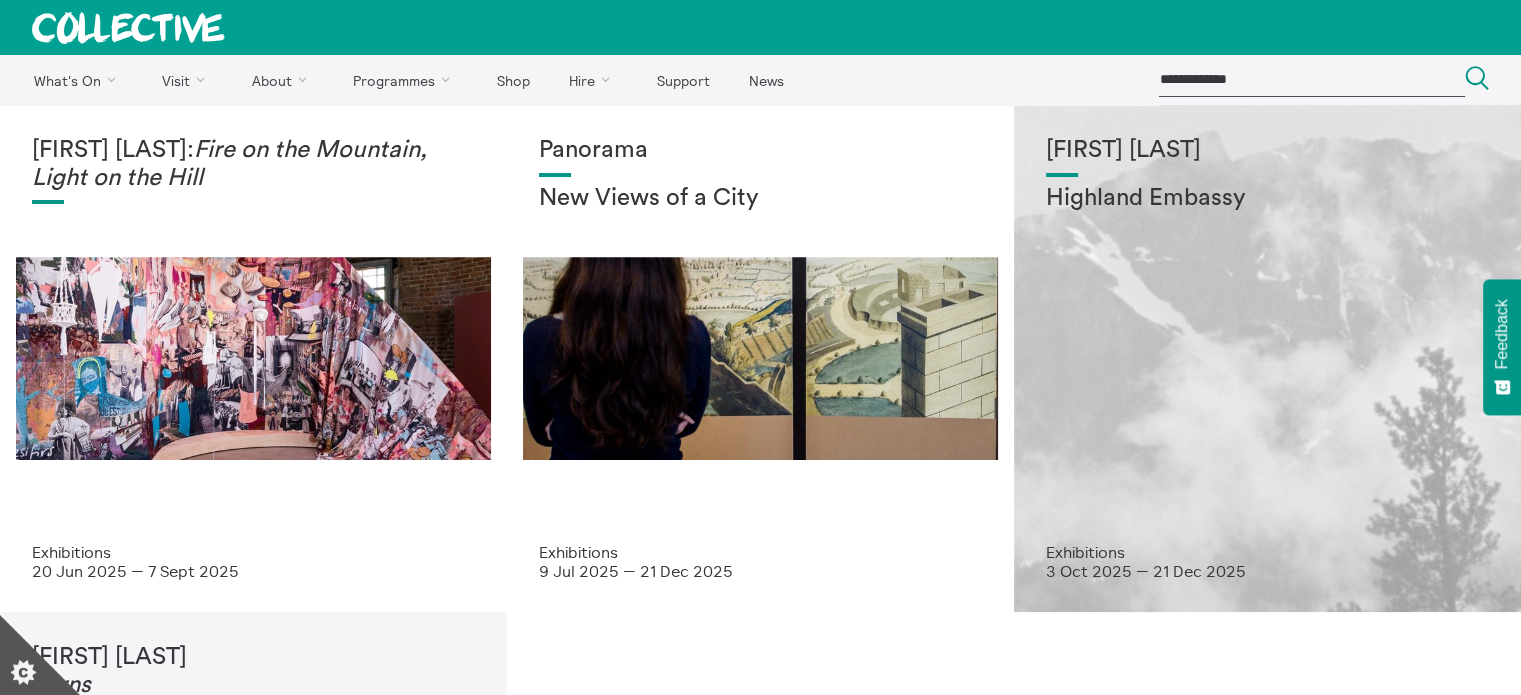 click on "Shen Xin
Highland Embassy" at bounding box center [1267, 340] 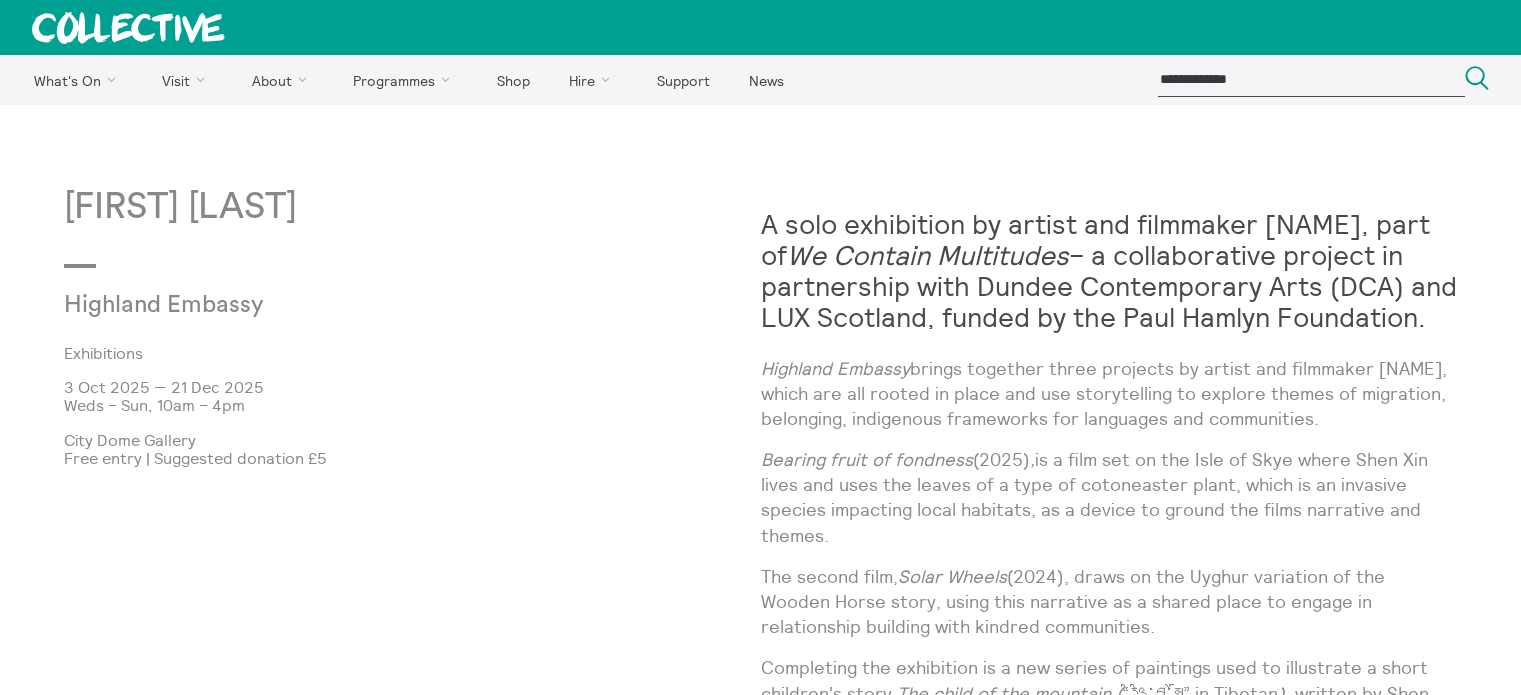 scroll, scrollTop: 0, scrollLeft: 0, axis: both 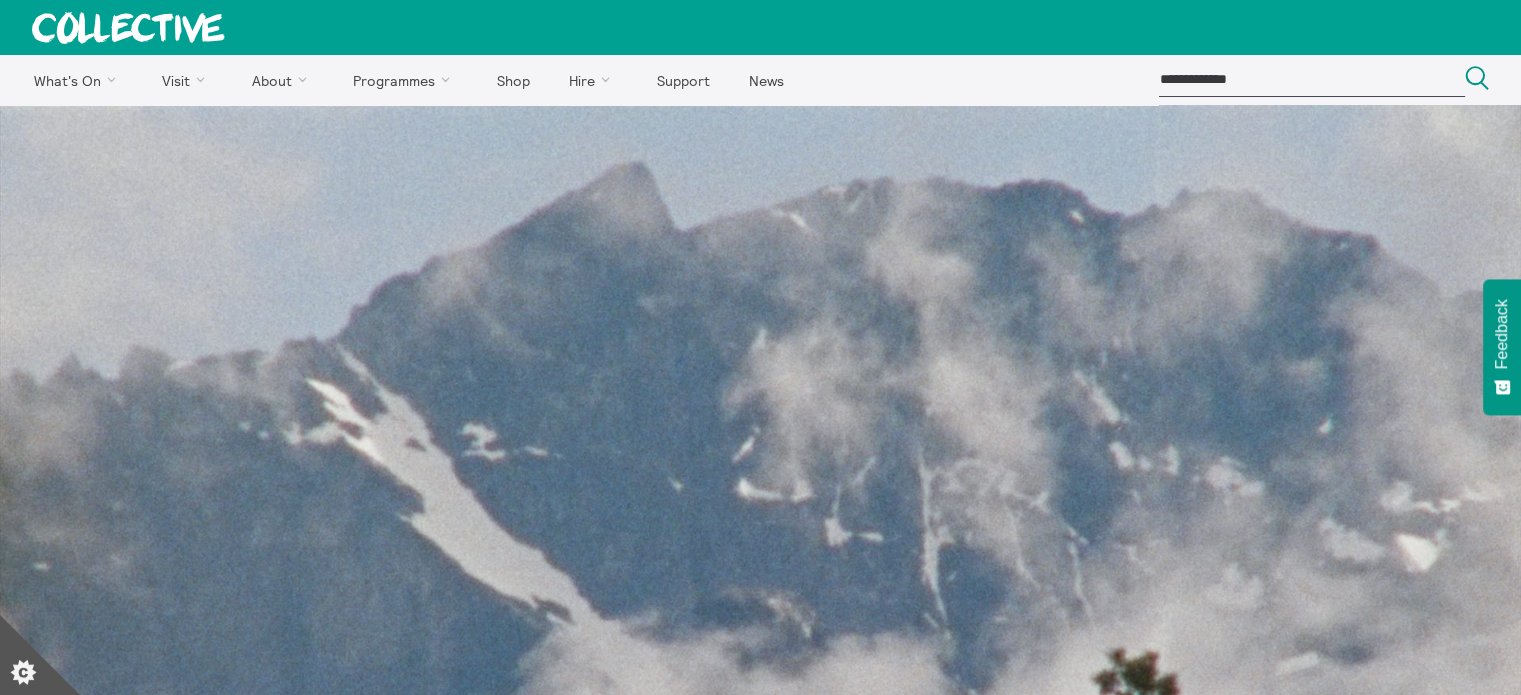 click 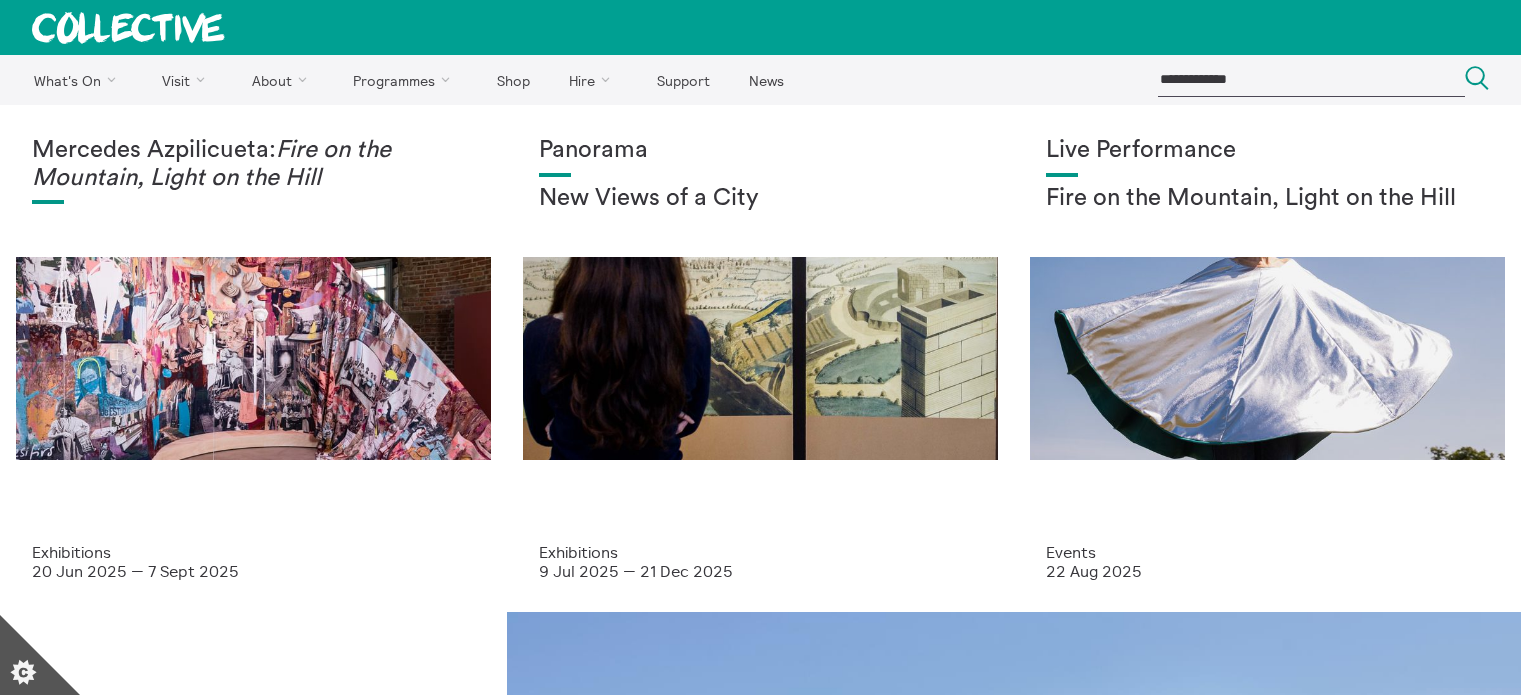 scroll, scrollTop: 0, scrollLeft: 0, axis: both 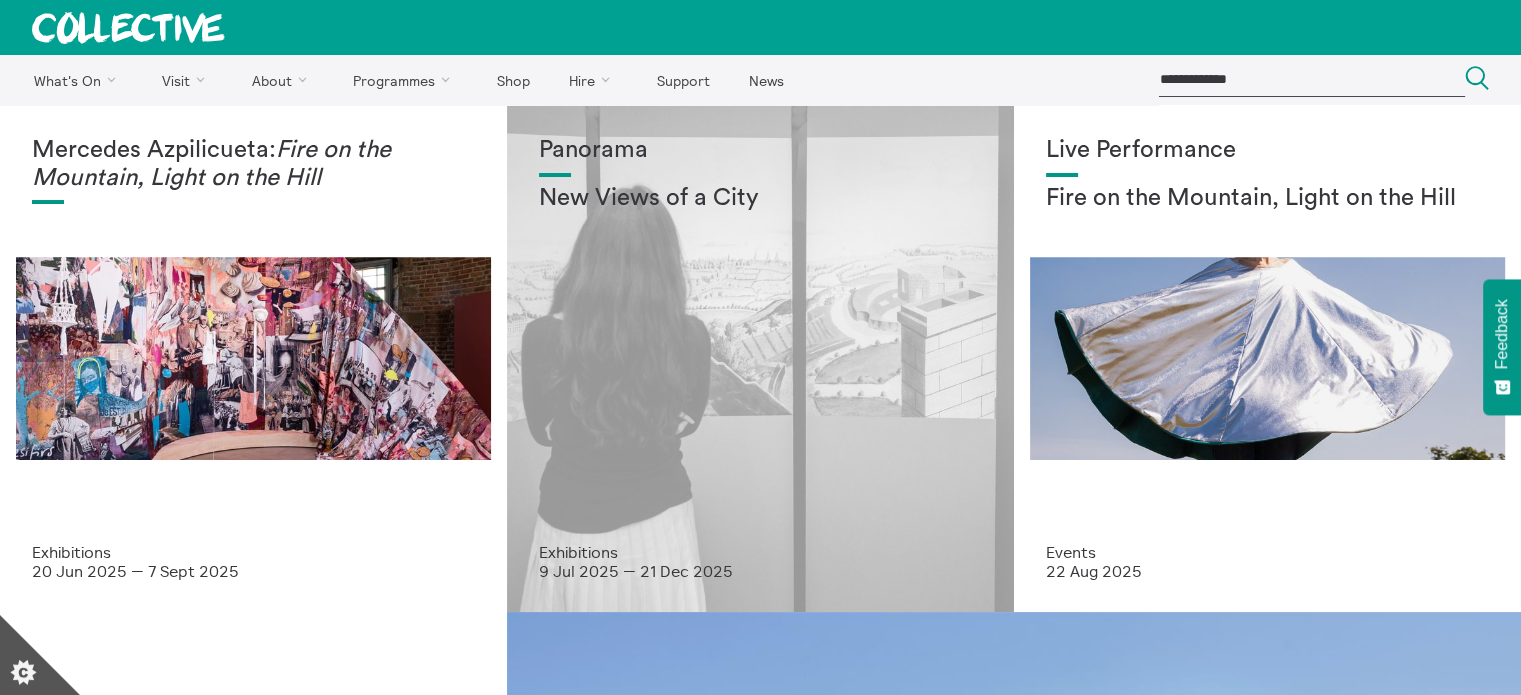 click on "New Views of a City" at bounding box center [760, 199] 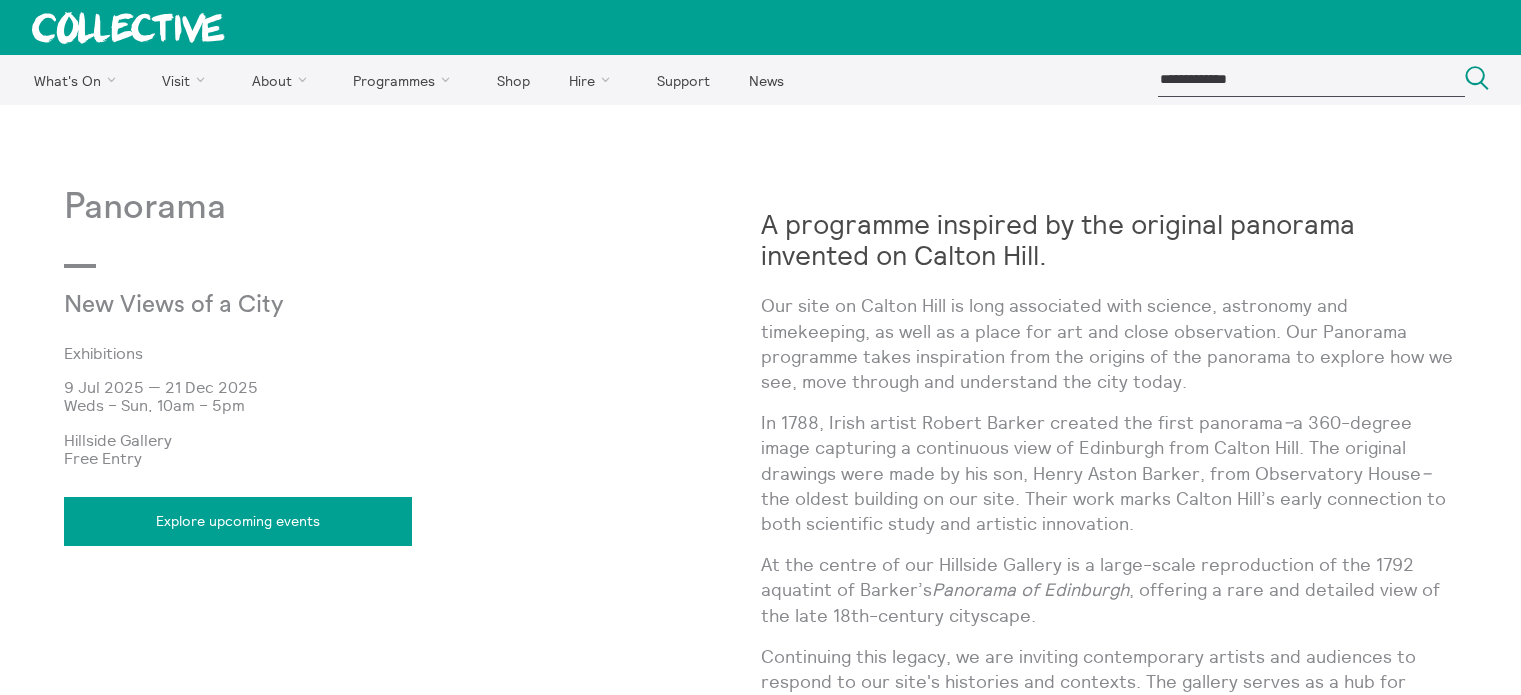 scroll, scrollTop: 0, scrollLeft: 0, axis: both 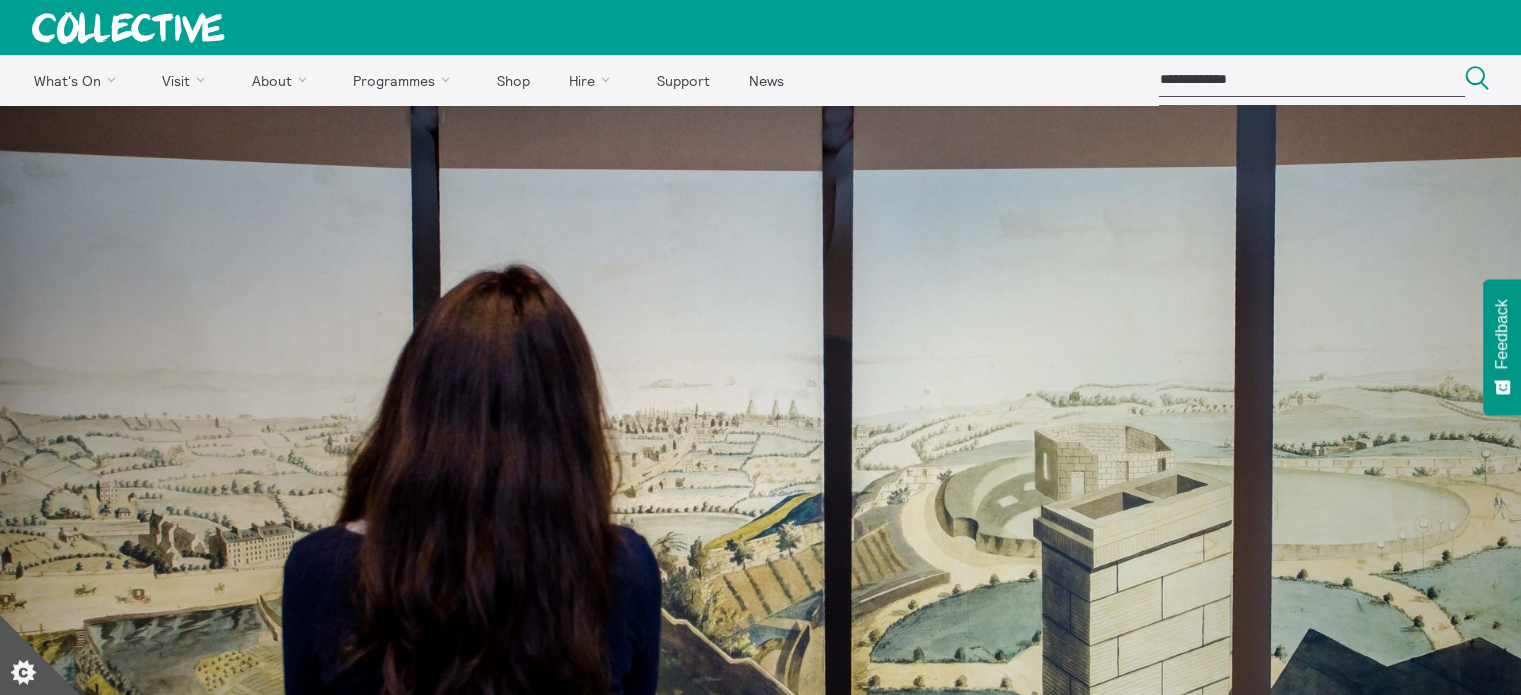 click 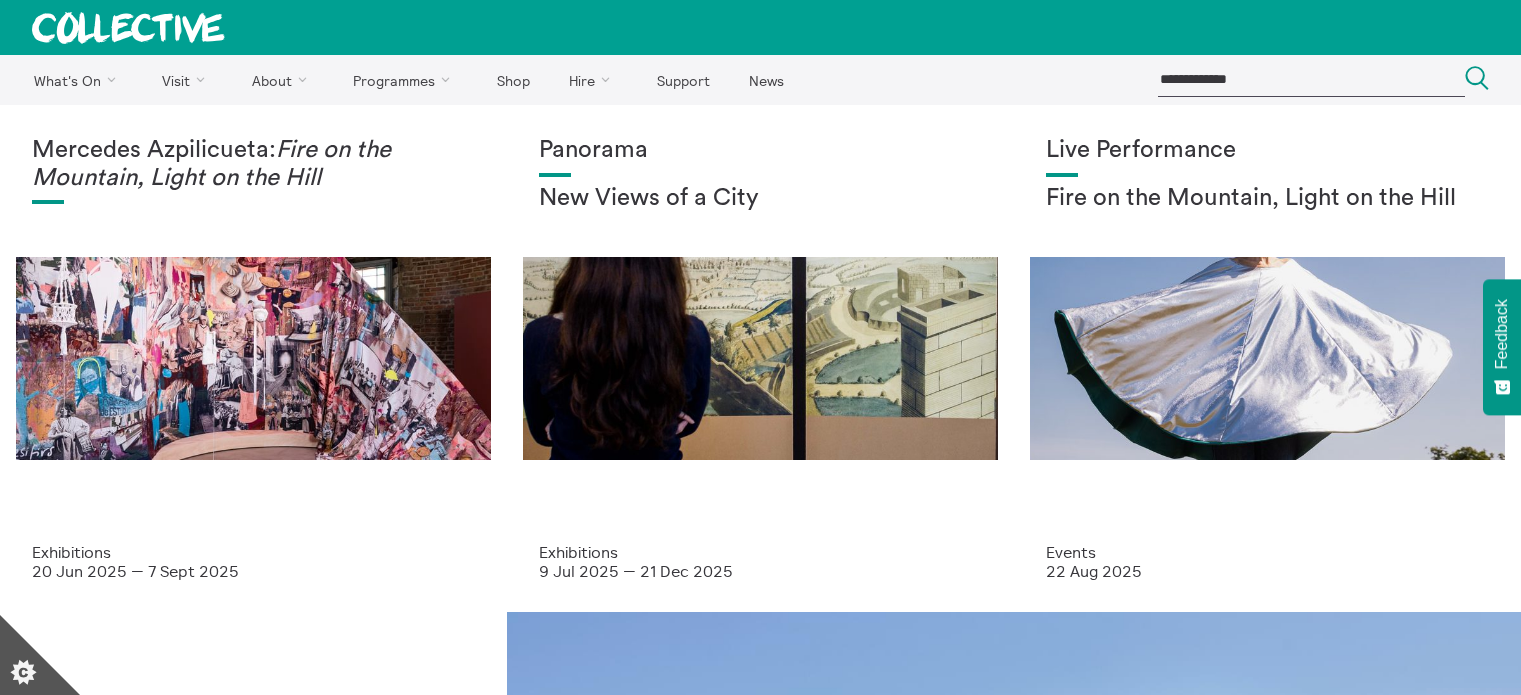 scroll, scrollTop: 0, scrollLeft: 0, axis: both 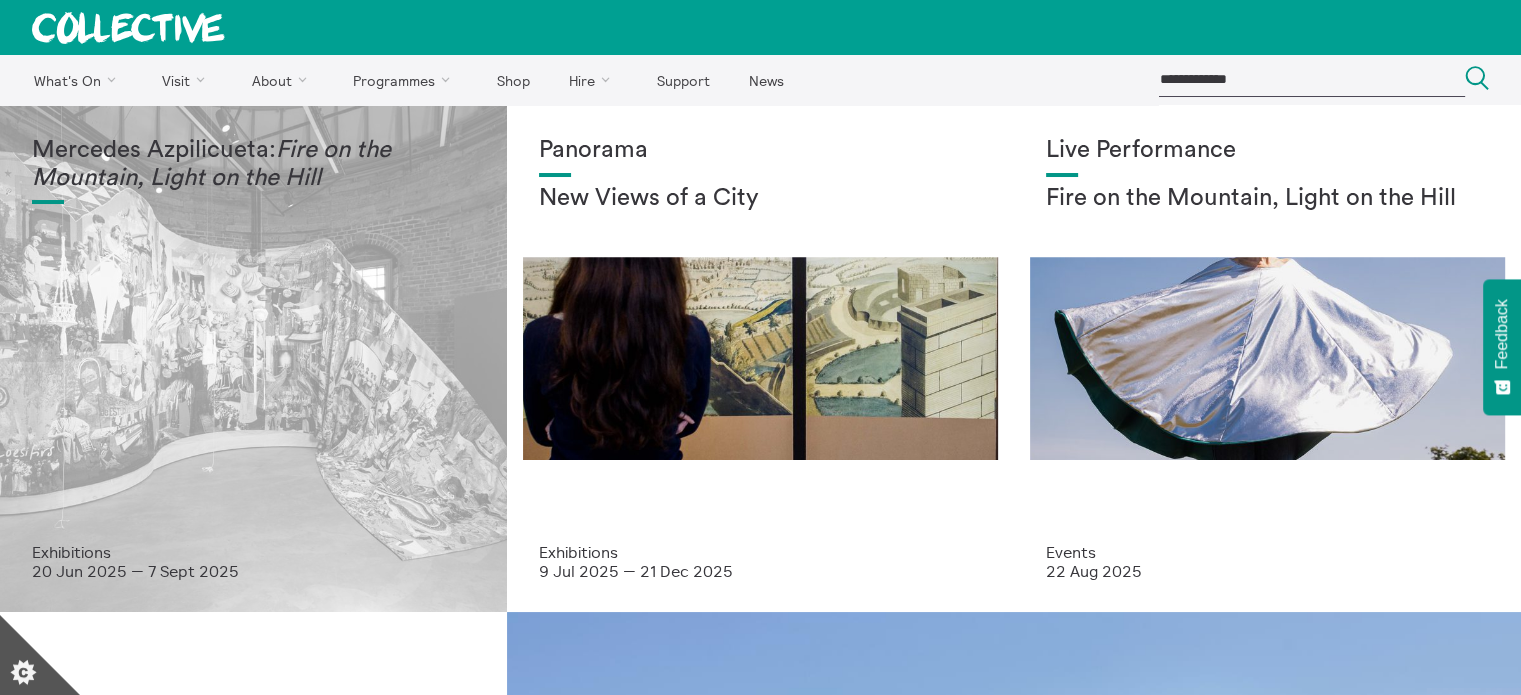 click on "Mercedes Azpilicueta:  Fire on the Mountain, Light on the Hill" at bounding box center (253, 340) 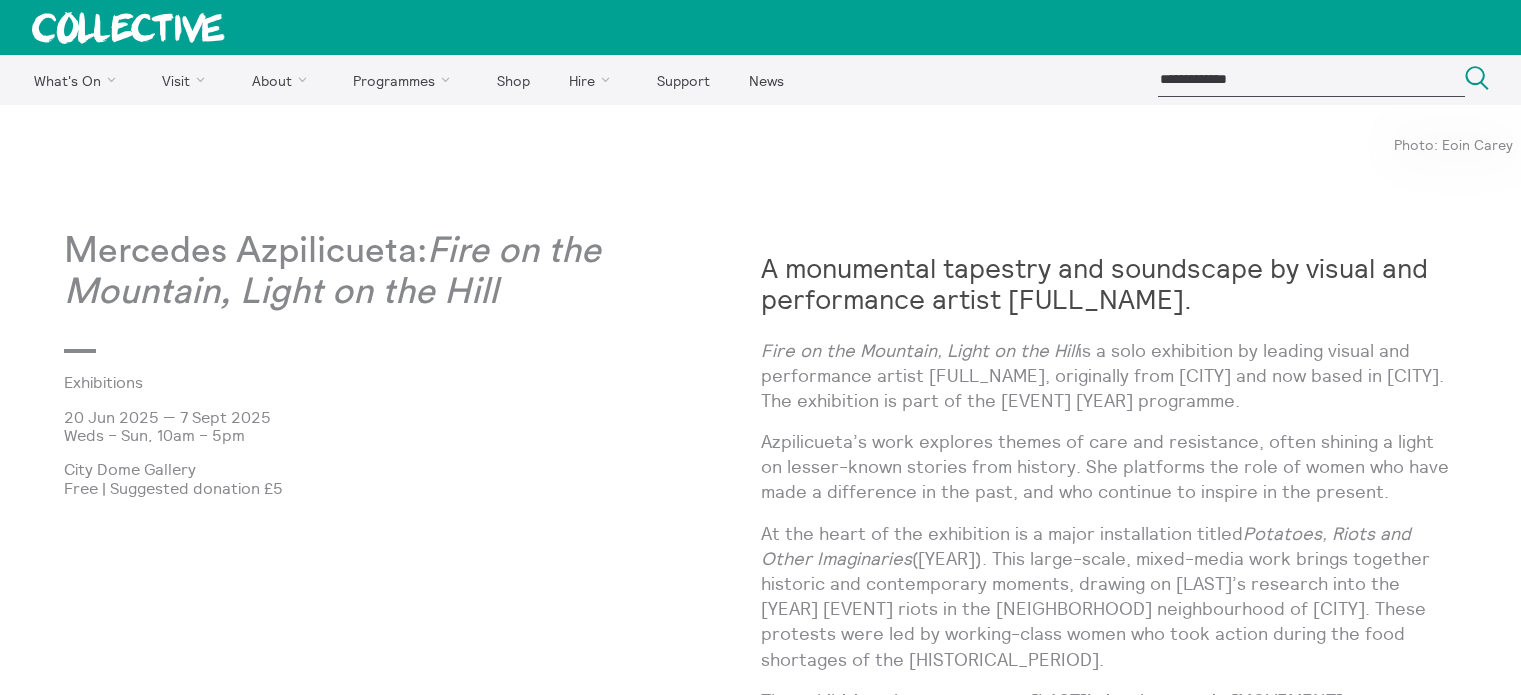 scroll, scrollTop: 0, scrollLeft: 0, axis: both 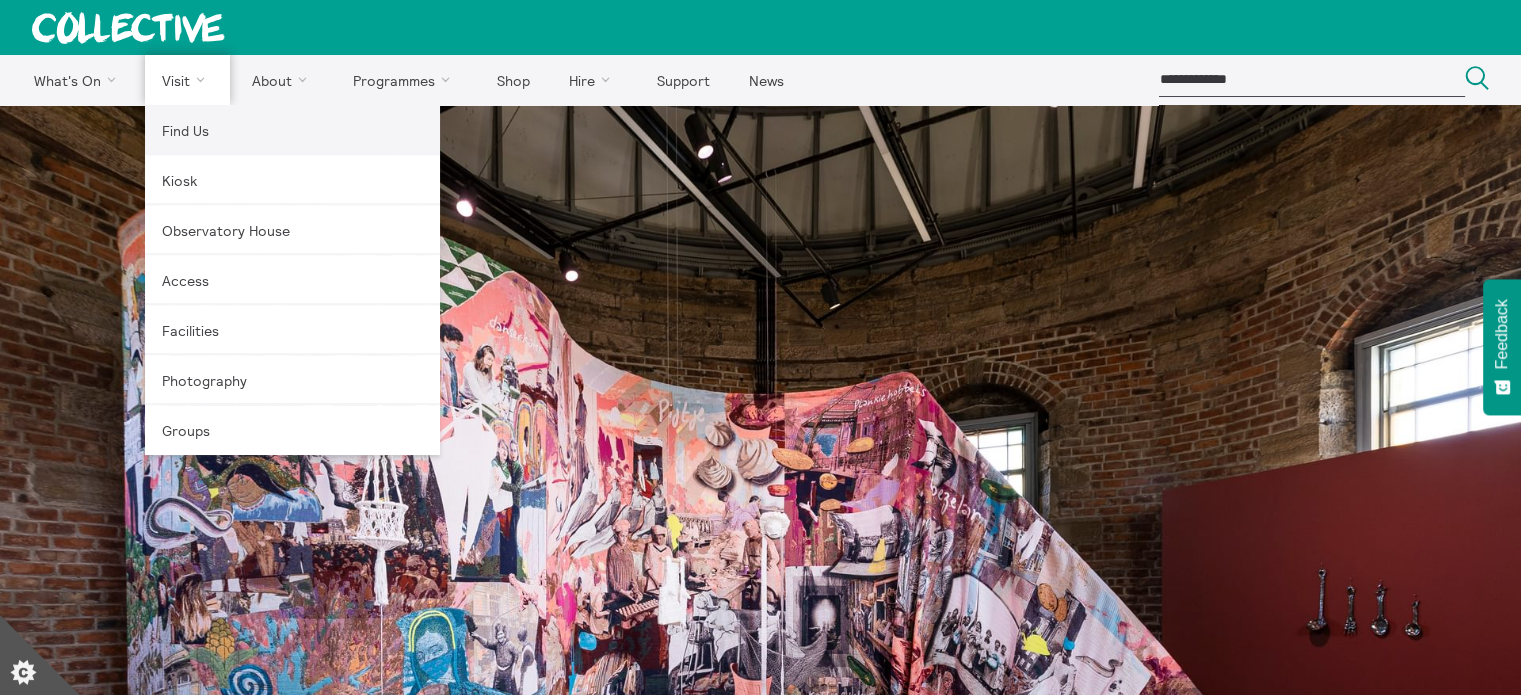 click on "Find Us" at bounding box center (292, 130) 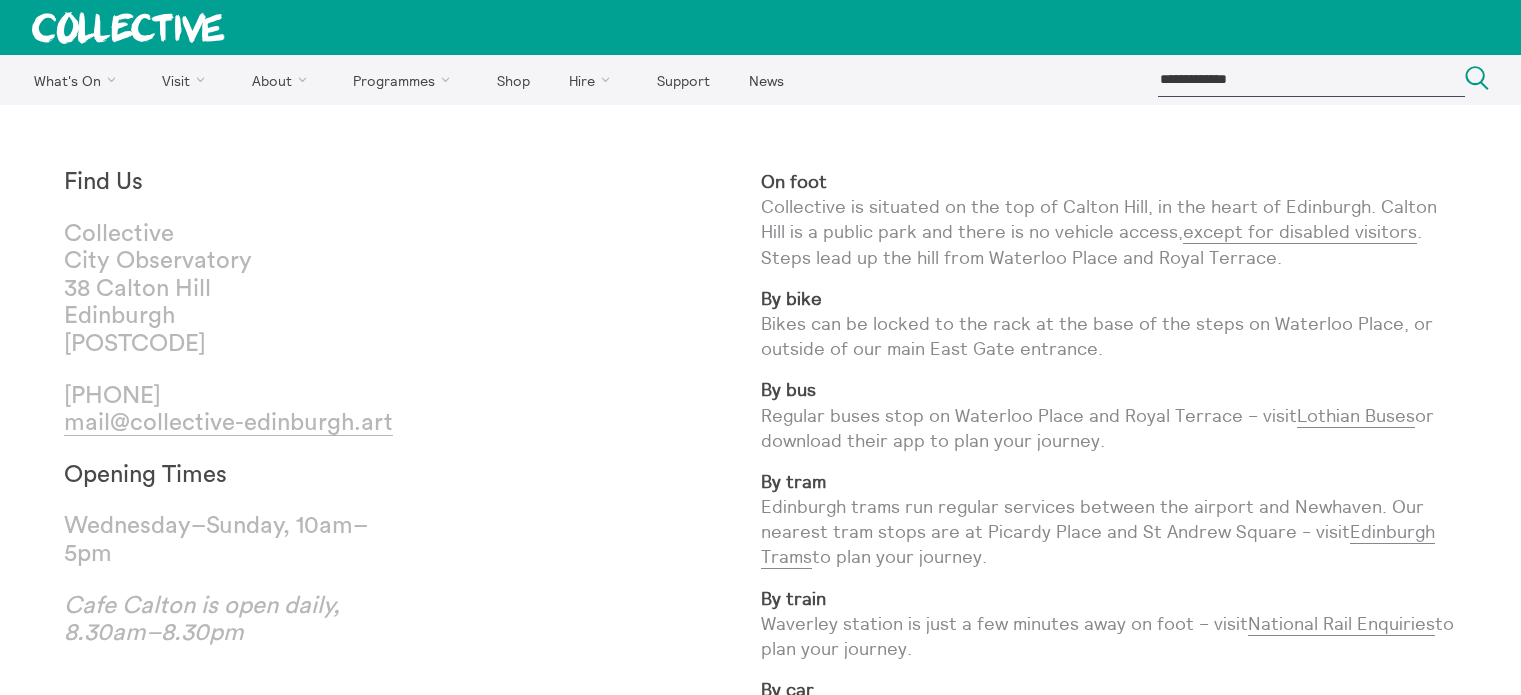 scroll, scrollTop: 0, scrollLeft: 0, axis: both 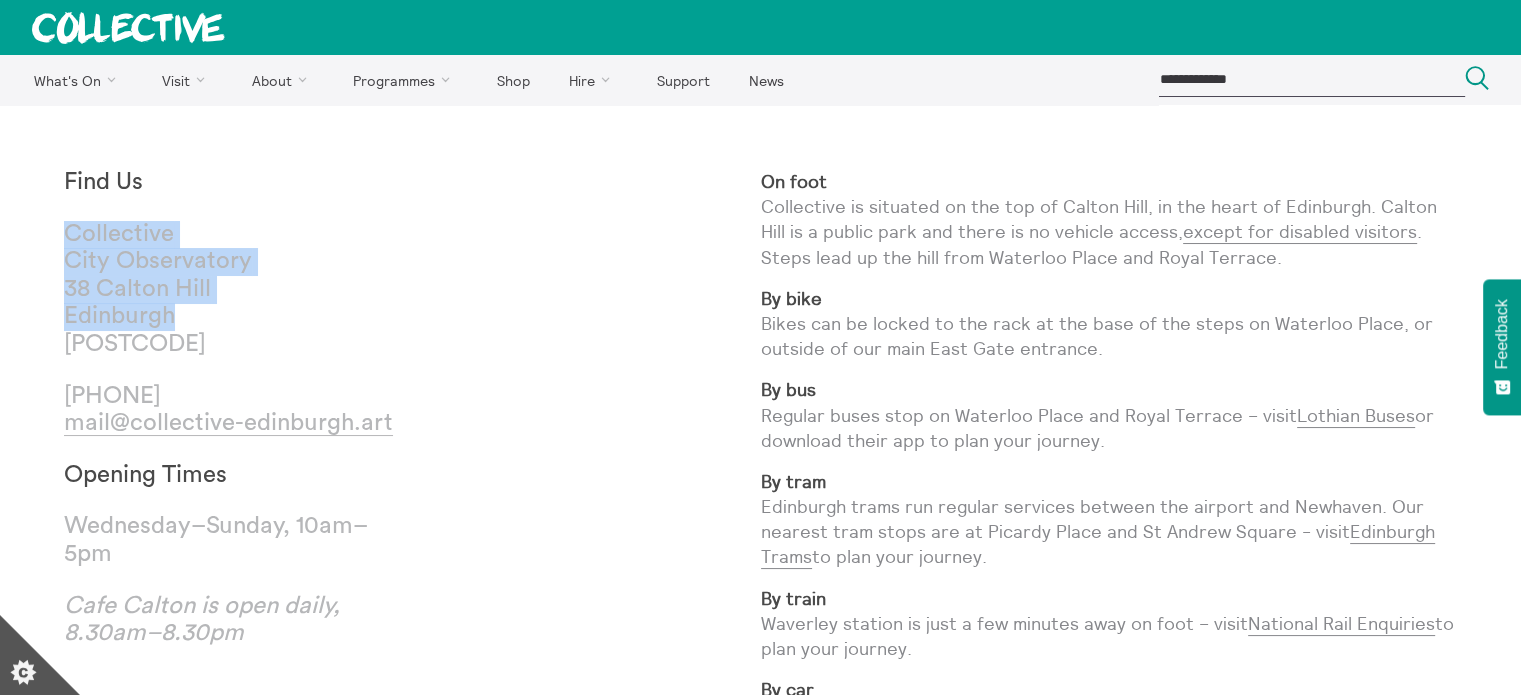 drag, startPoint x: 55, startPoint y: 231, endPoint x: 223, endPoint y: 312, distance: 186.50737 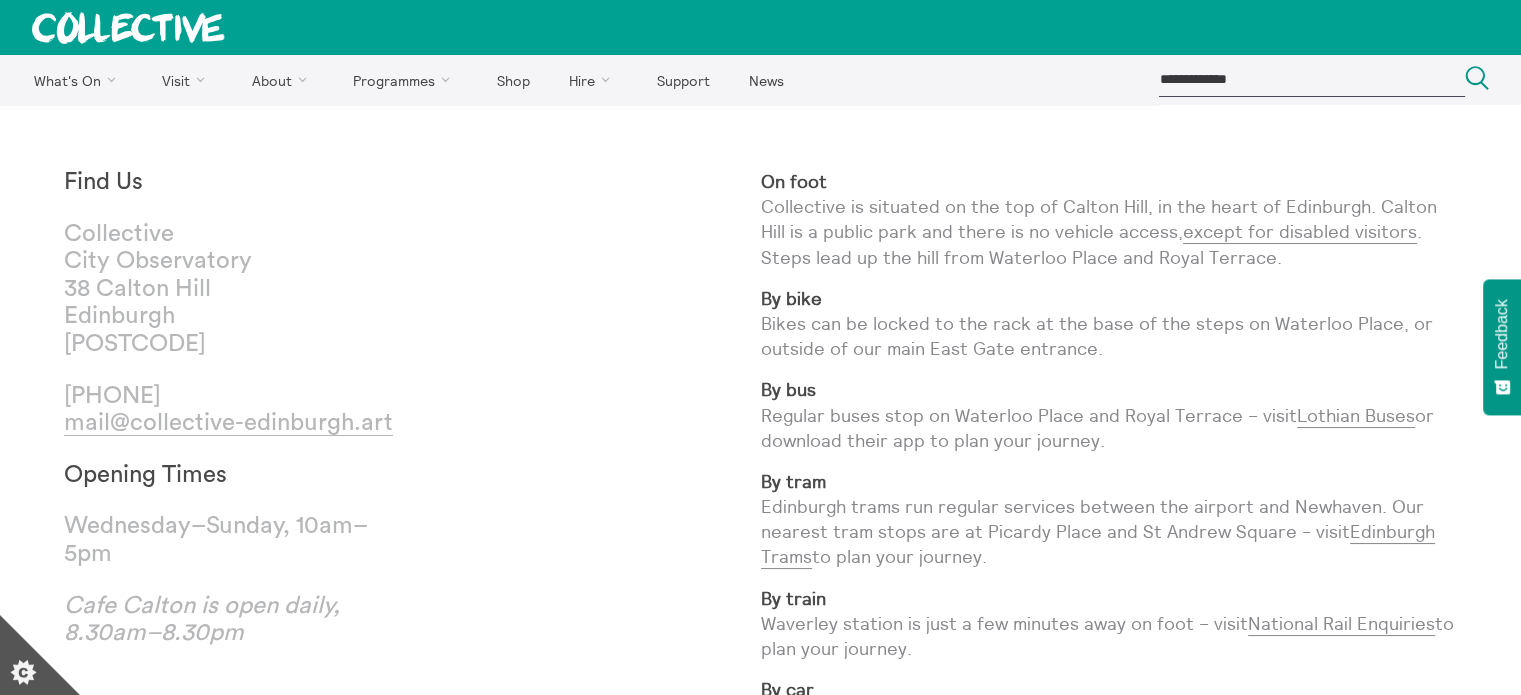 click on "By bike Bikes can be locked to the rack at the base of the steps on Waterloo Place, or outside of our main East Gate entrance." at bounding box center [1109, 324] 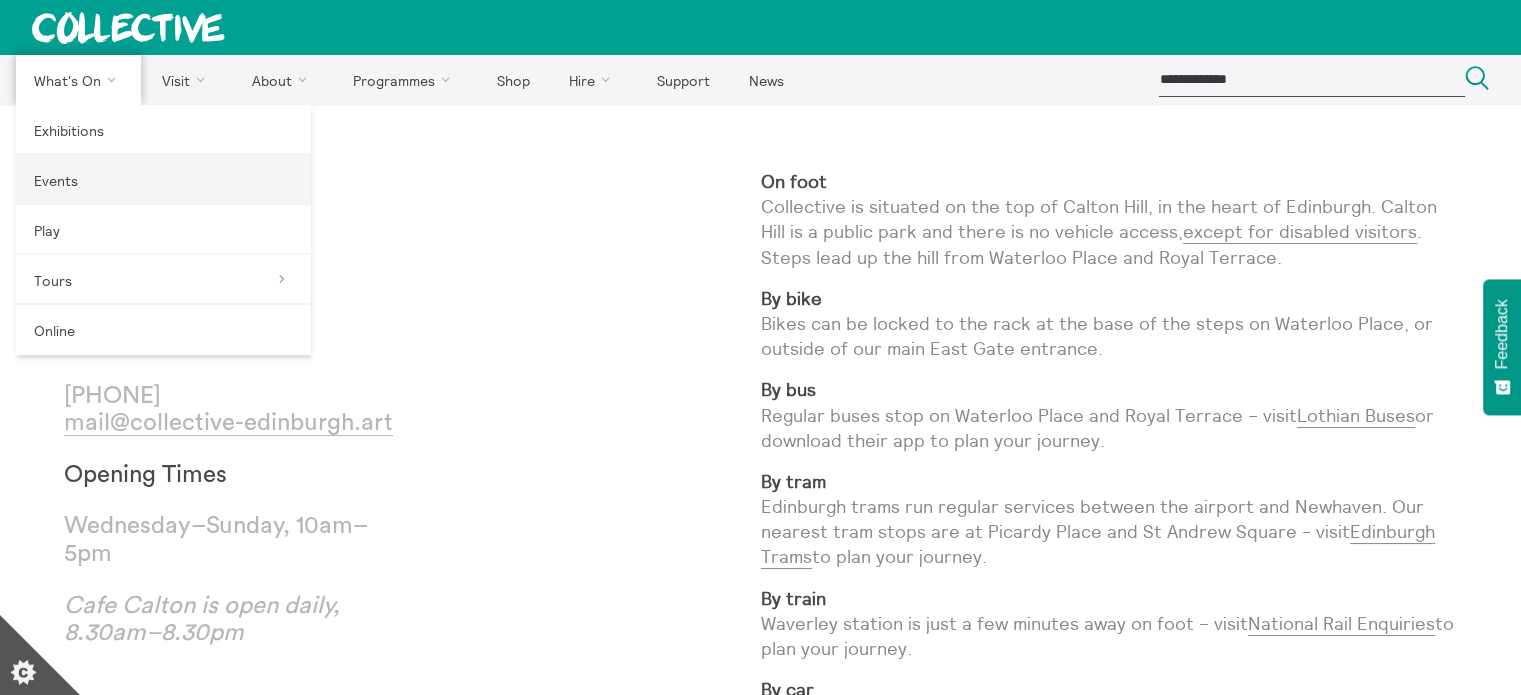 click on "Events" at bounding box center (163, 180) 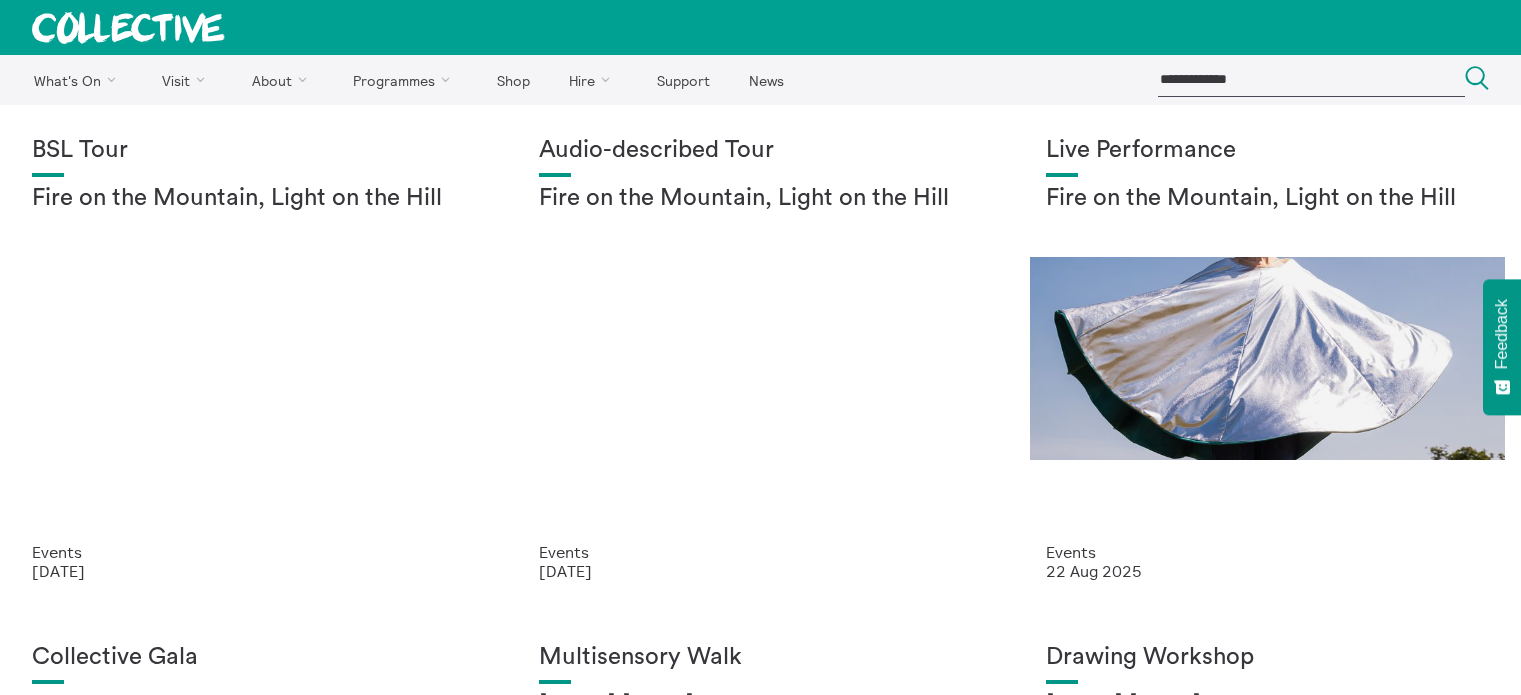 scroll, scrollTop: 0, scrollLeft: 0, axis: both 